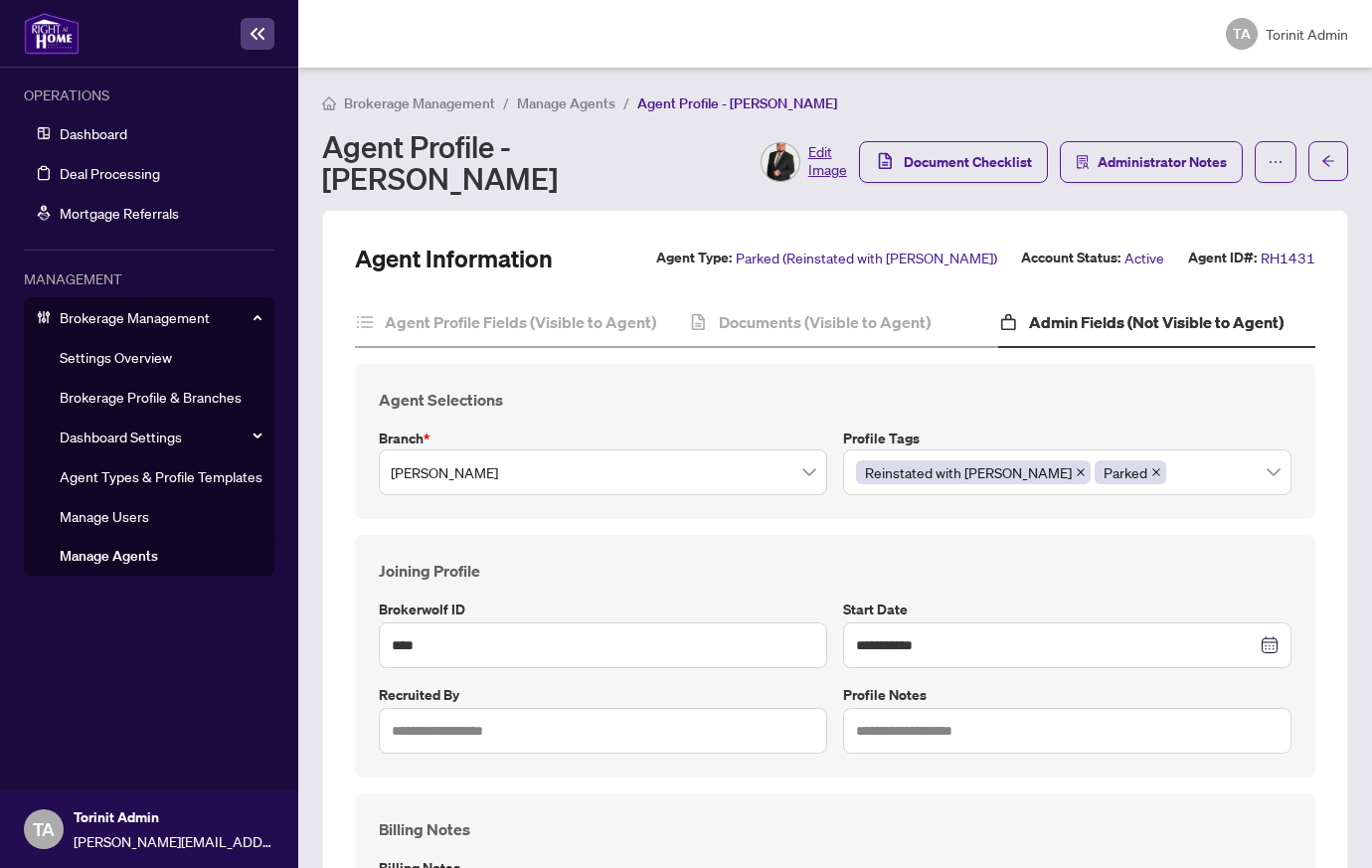 click on "Manage Agents" at bounding box center (566, 103) 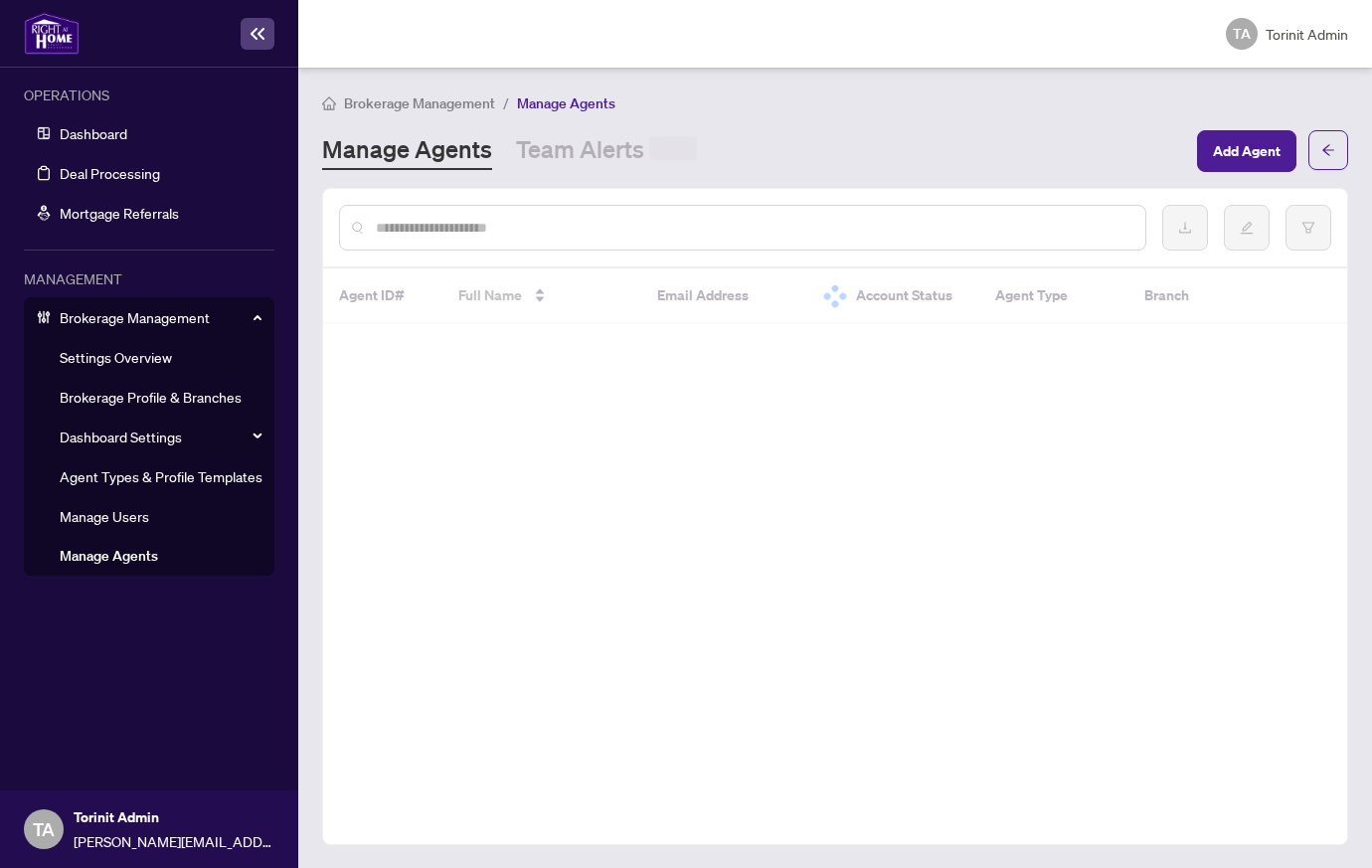 click at bounding box center (753, 228) 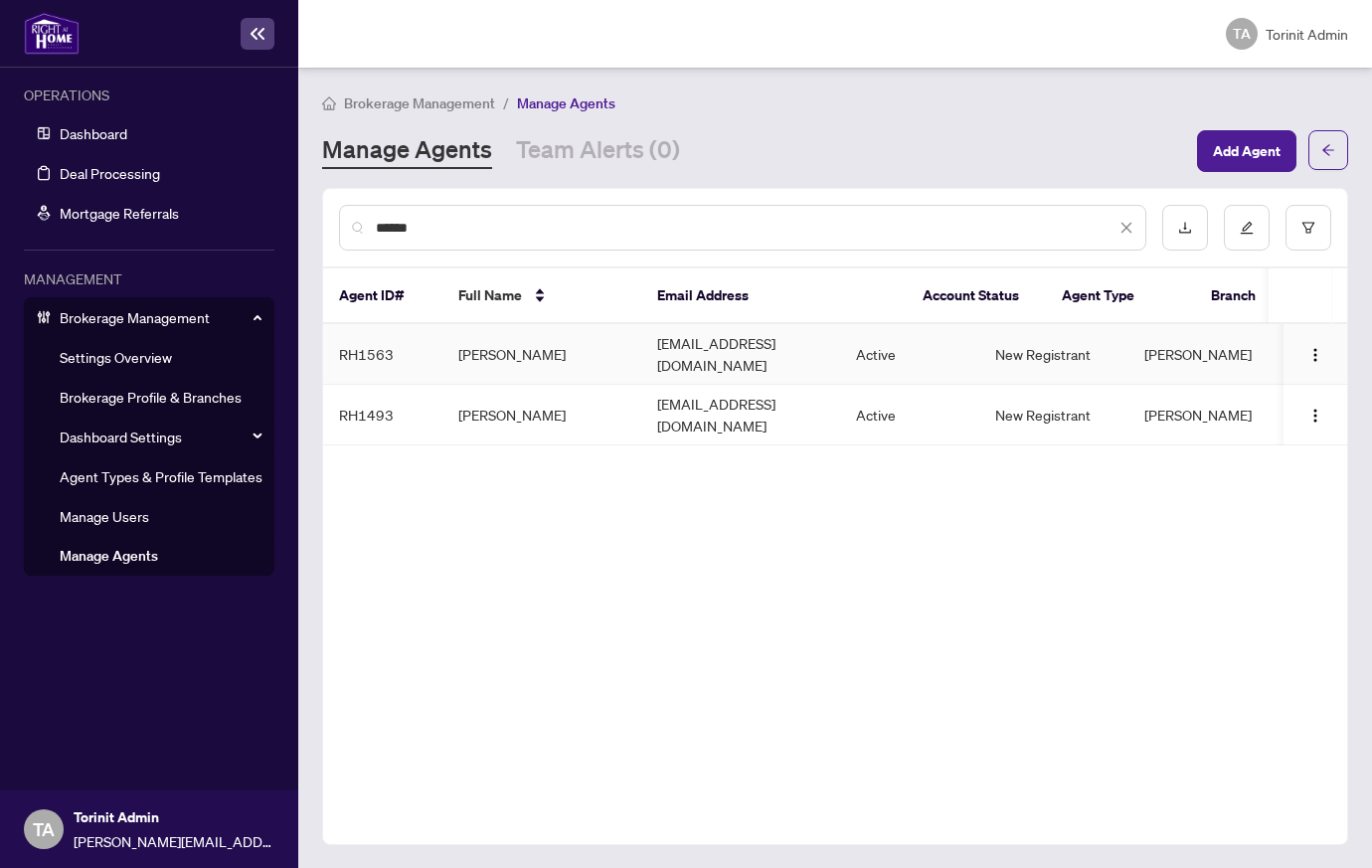 type on "******" 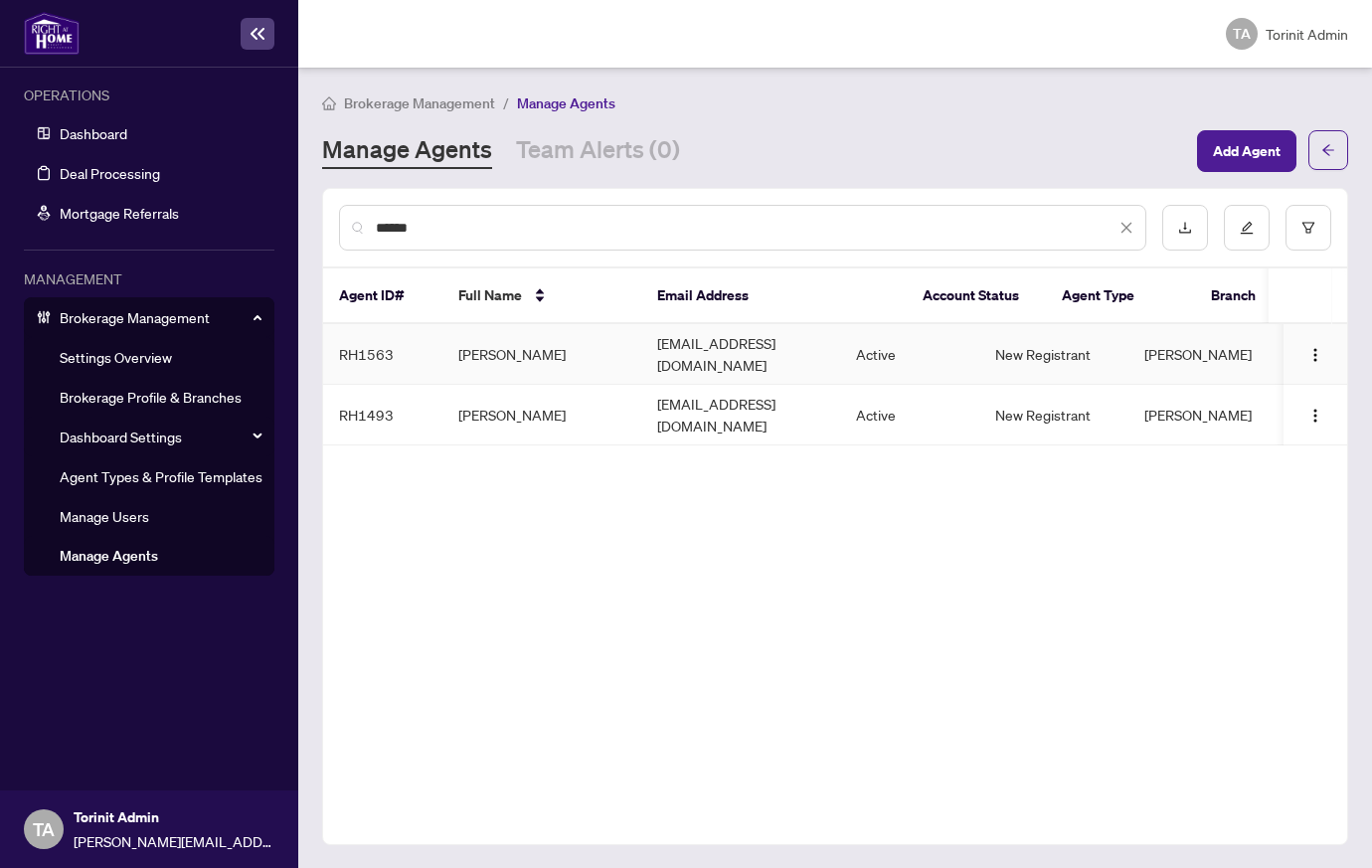 click on "[EMAIL_ADDRESS][DOMAIN_NAME]" at bounding box center (741, 354) 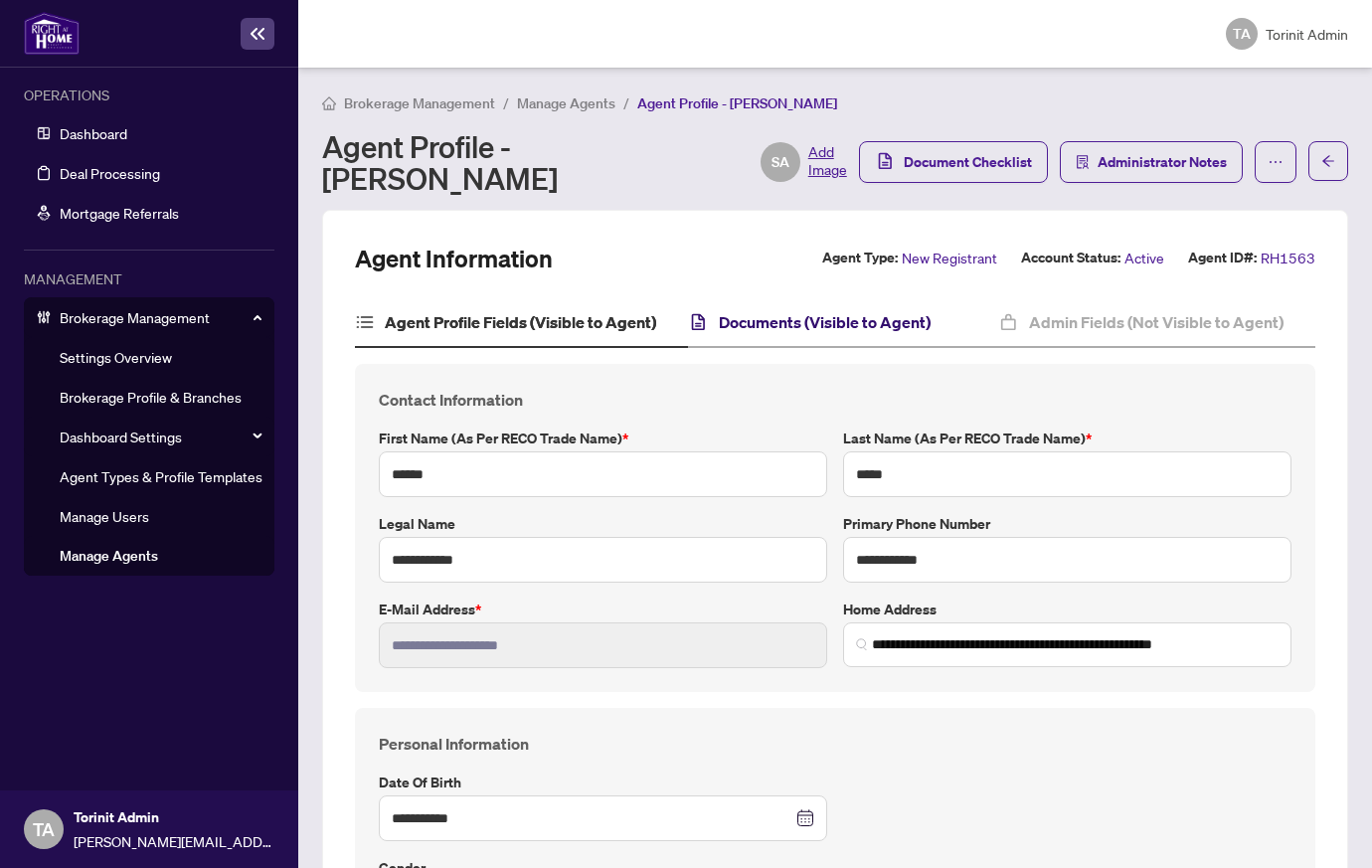click on "Documents (Visible to Agent)" at bounding box center (824, 322) 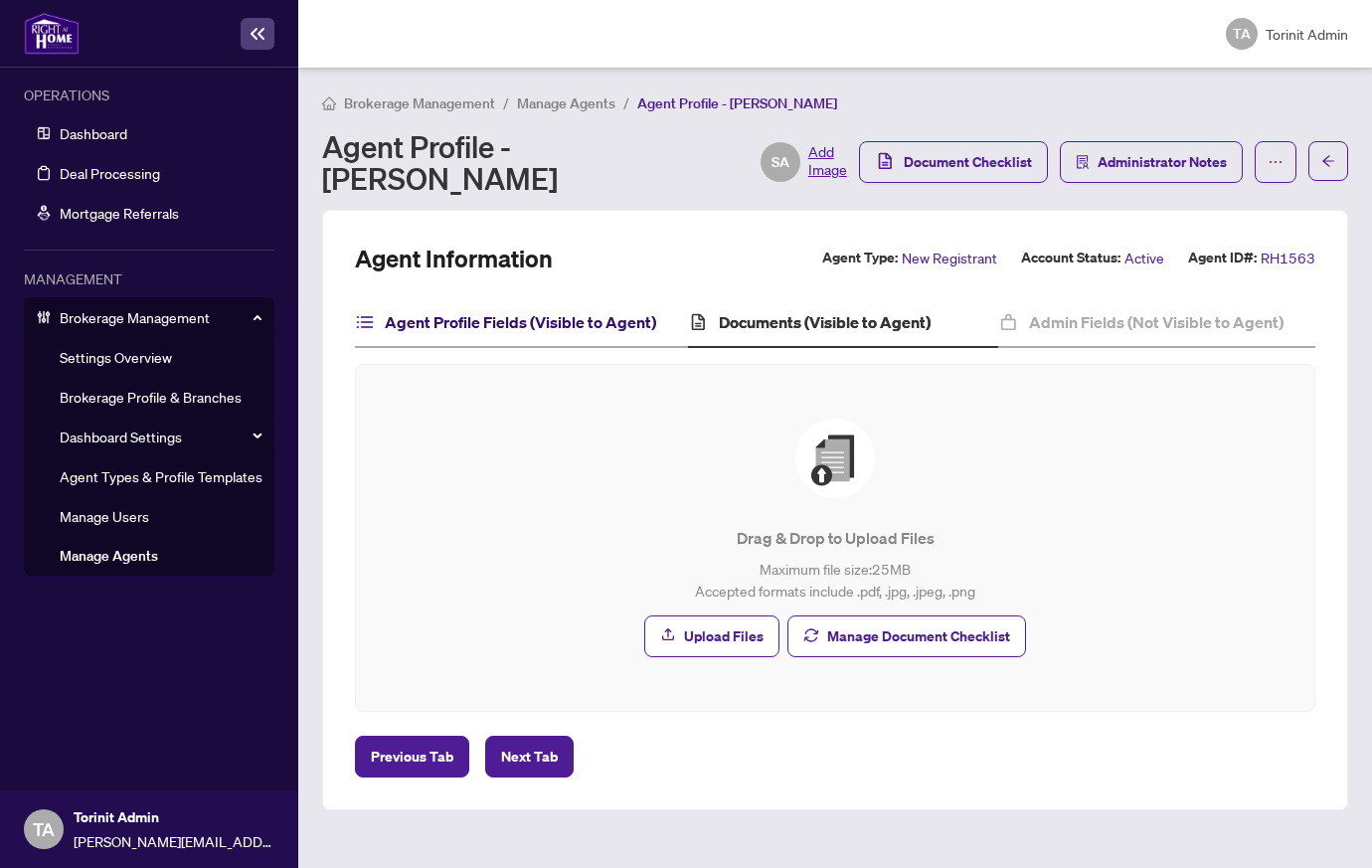 click on "Agent Profile Fields (Visible to Agent)" at bounding box center (520, 322) 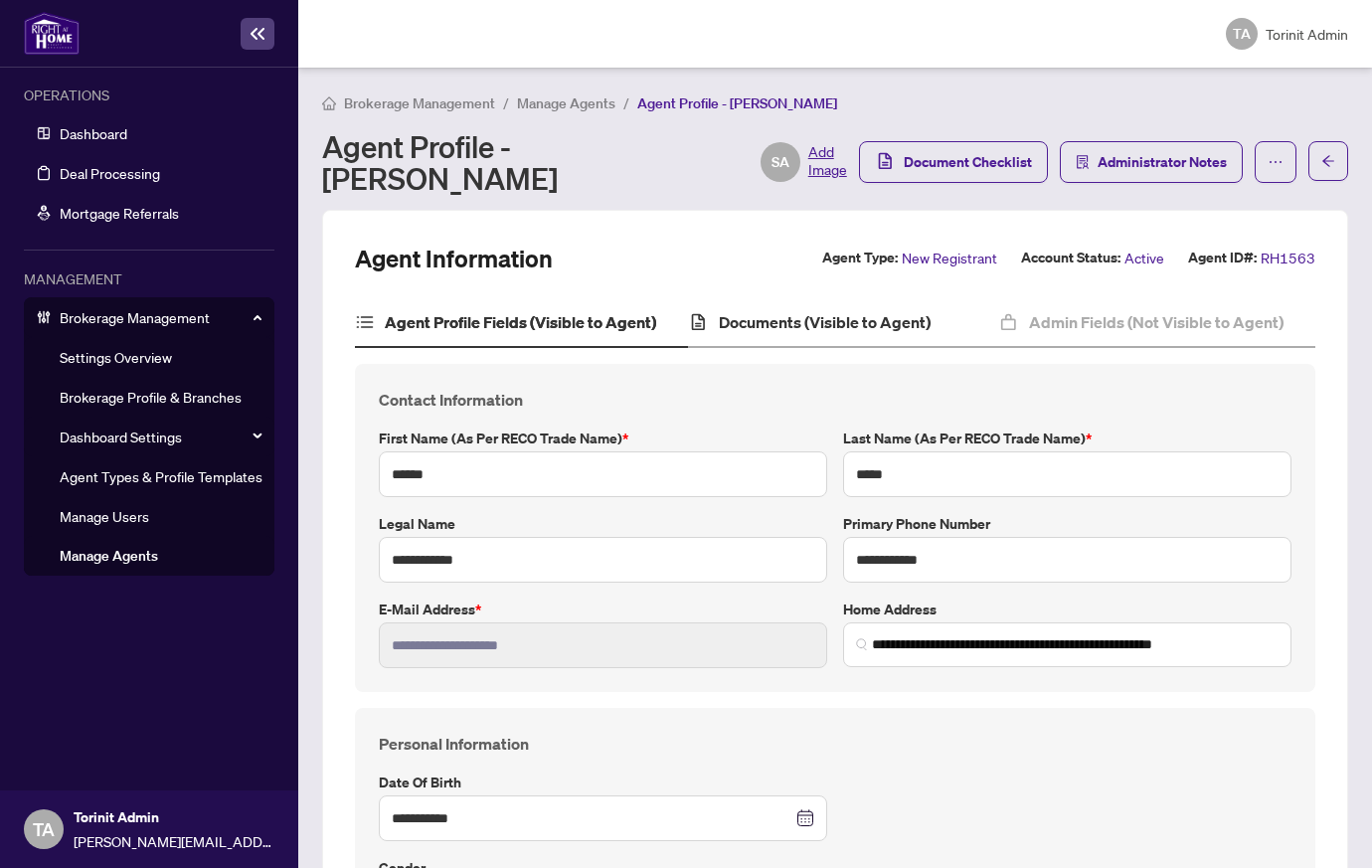 type on "******" 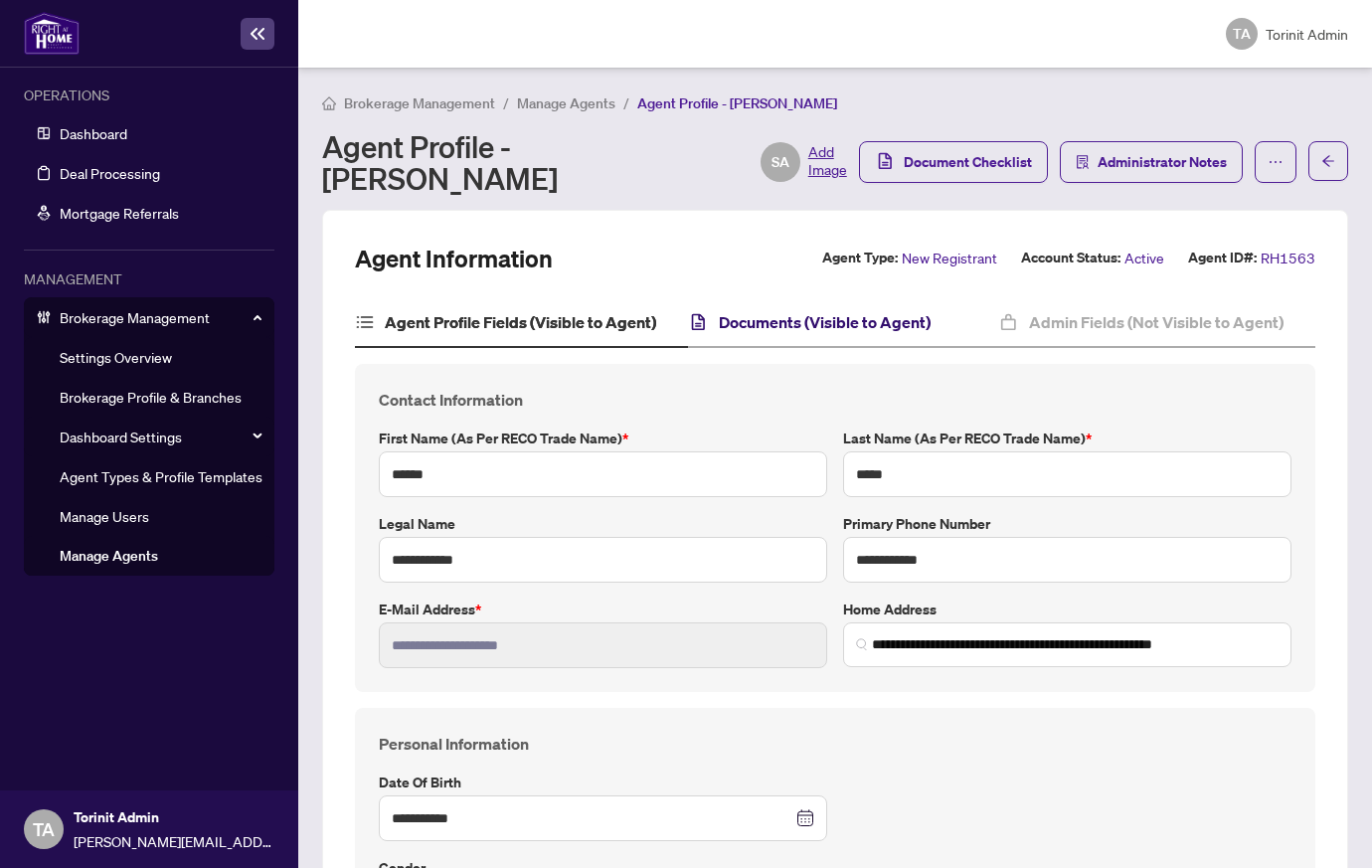 click on "Documents (Visible to Agent)" at bounding box center (824, 322) 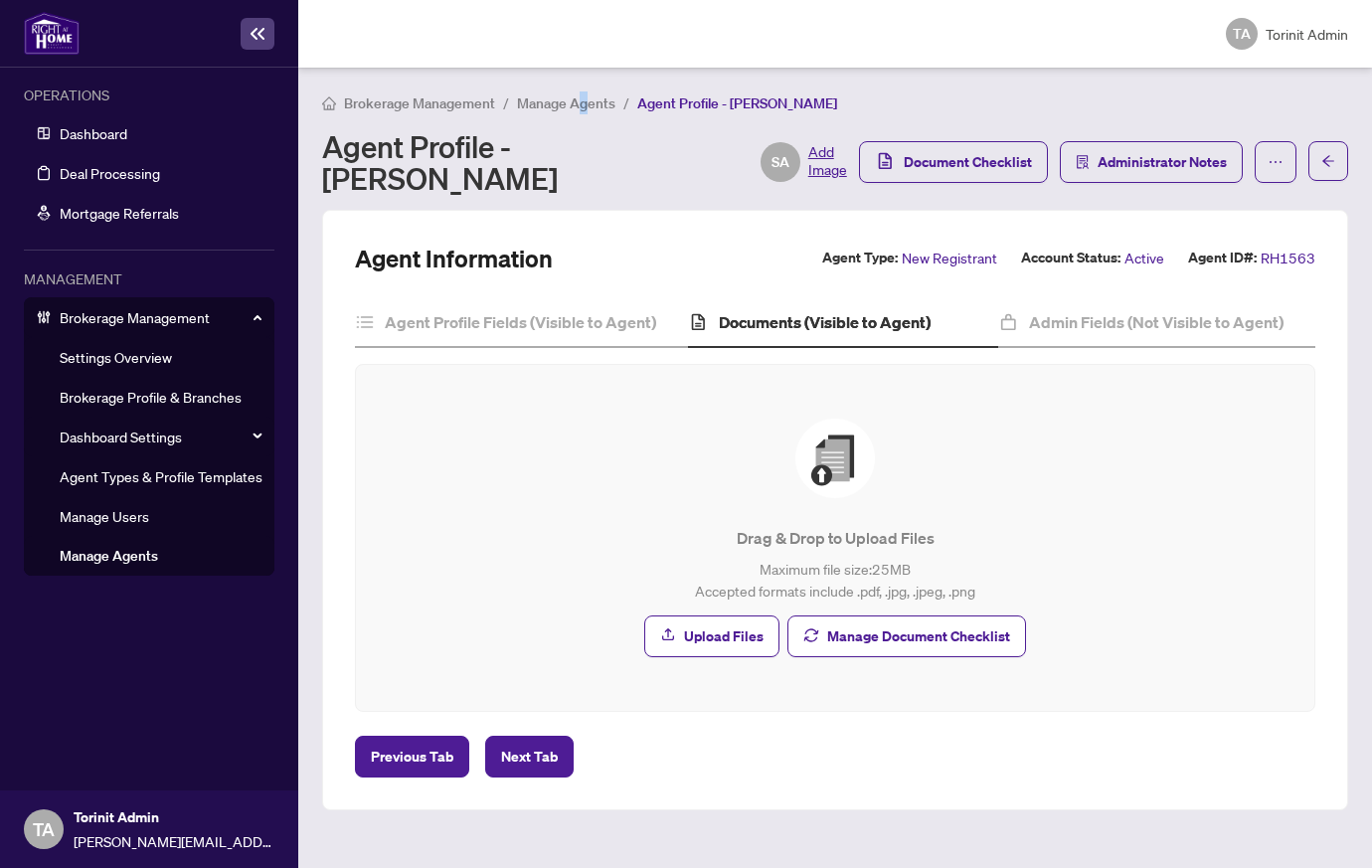 click on "Manage Agents" at bounding box center [566, 103] 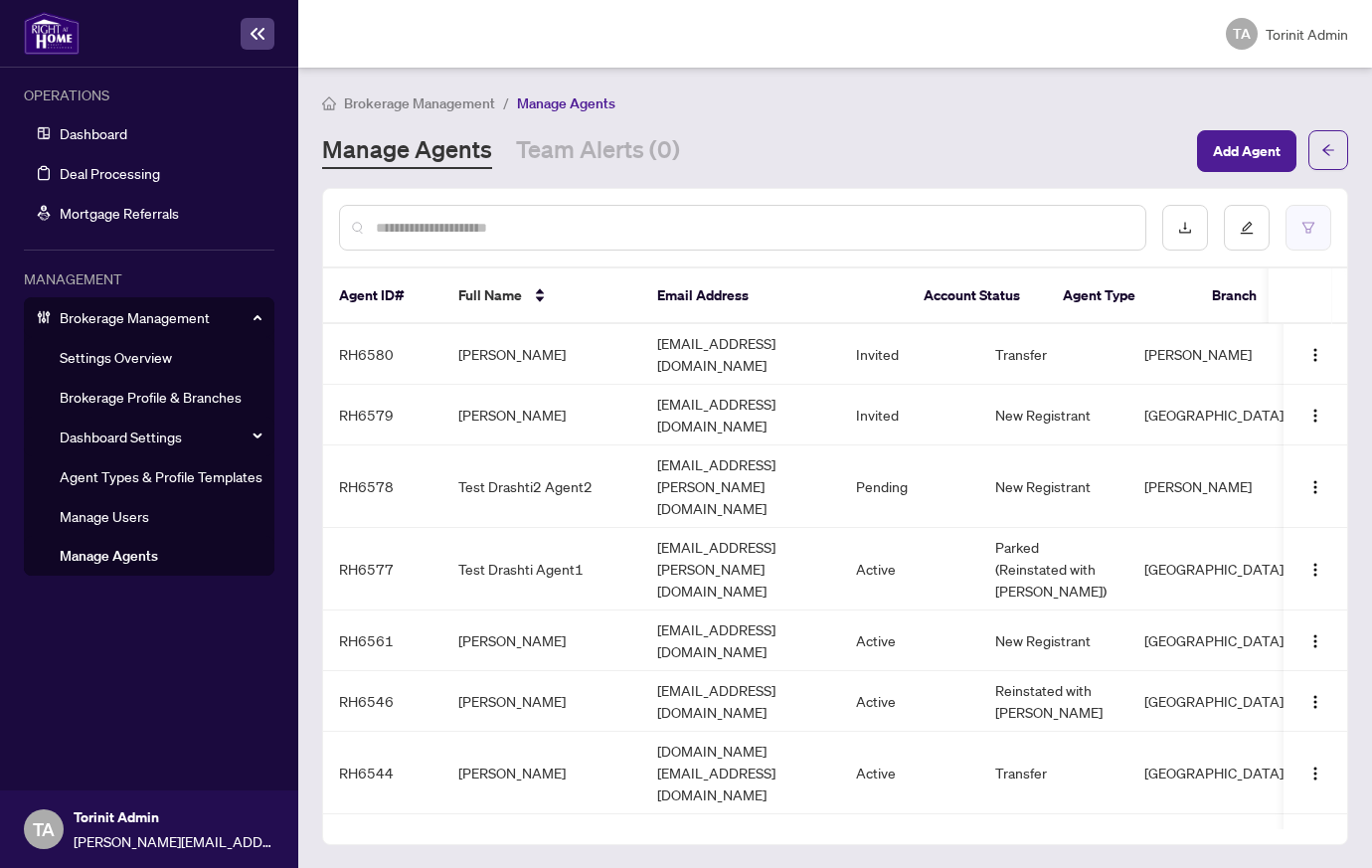 click 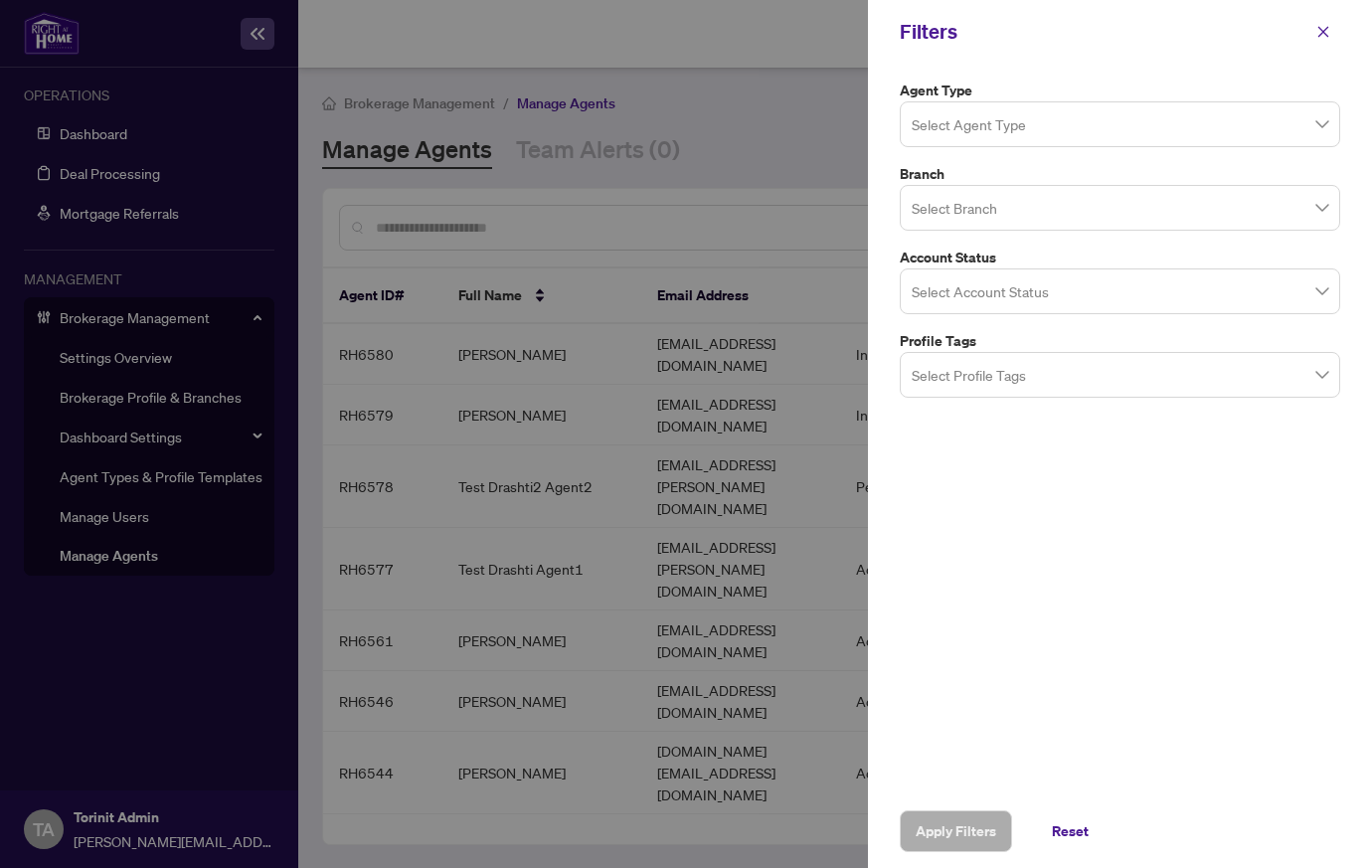 click at bounding box center [1119, 207] 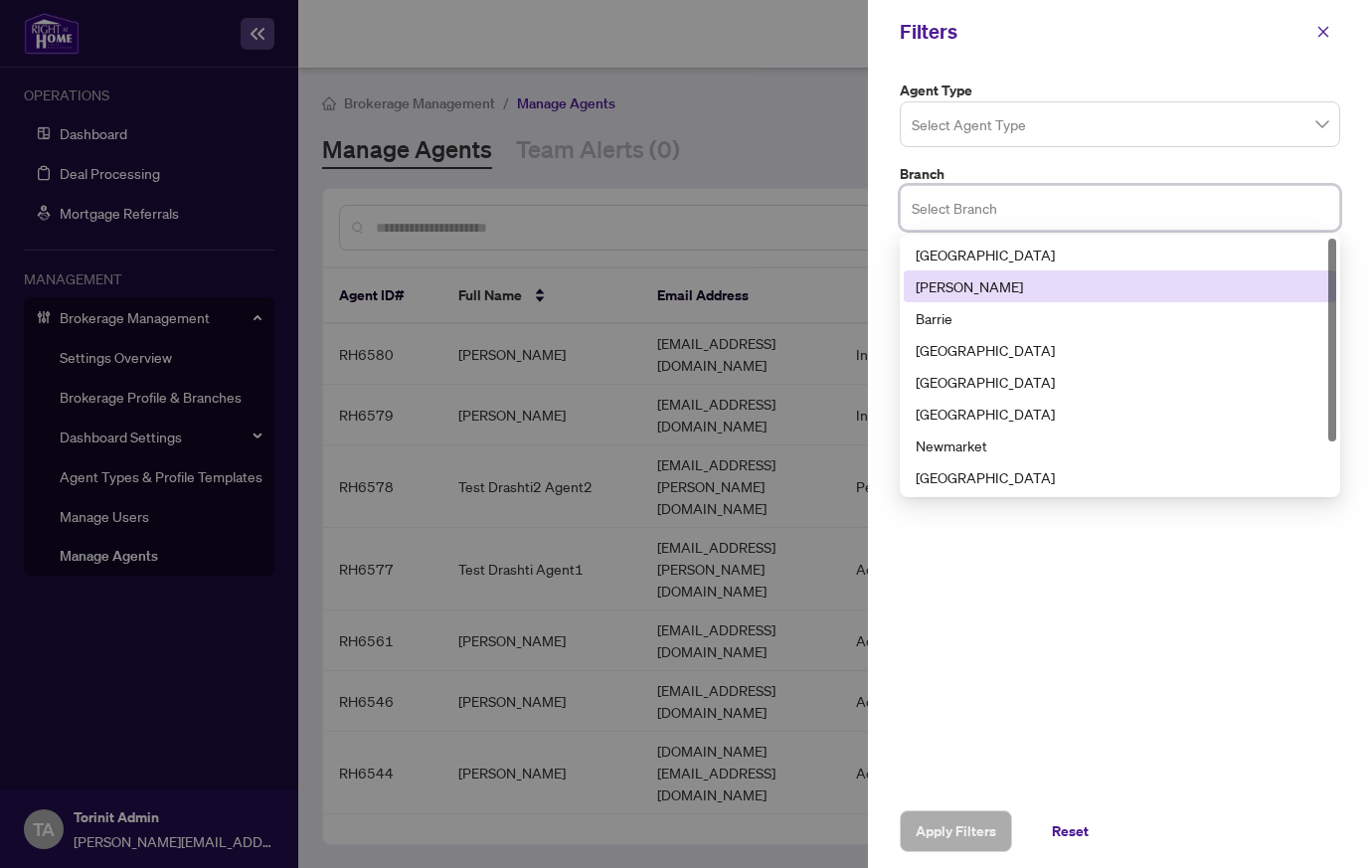 click on "[PERSON_NAME]" at bounding box center (1119, 286) 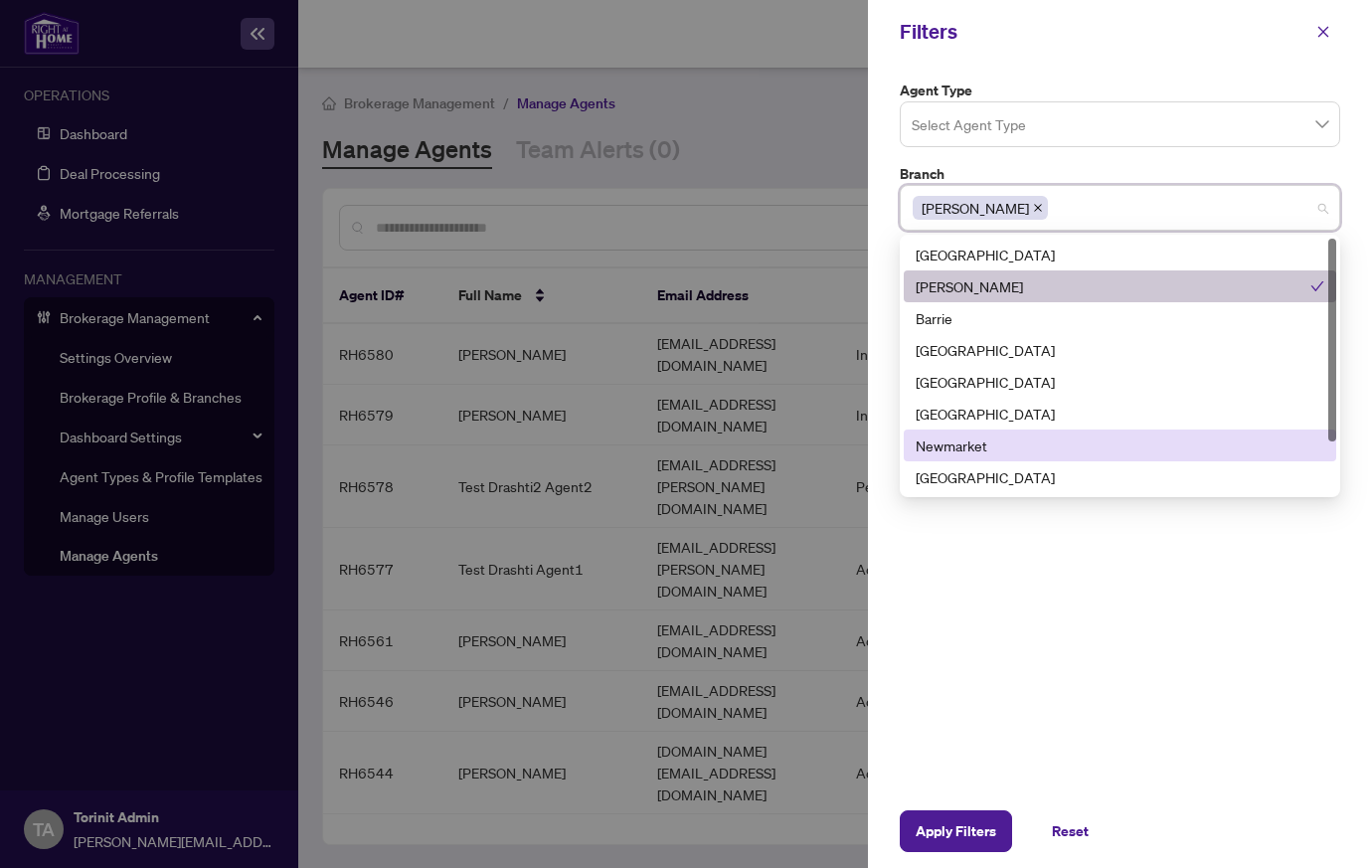 click on "Agent Type   Select Agent Type Branch [GEOGRAPHIC_DATA]   6 7 9 [GEOGRAPHIC_DATA] [GEOGRAPHIC_DATA][PERSON_NAME][GEOGRAPHIC_DATA] [GEOGRAPHIC_DATA] [GEOGRAPHIC_DATA] [GEOGRAPHIC_DATA] [GEOGRAPHIC_DATA] [GEOGRAPHIC_DATA] [GEOGRAPHIC_DATA] - Corporate [GEOGRAPHIC_DATA] - [PERSON_NAME] Account Status   Select Account Status Profile Tags   Select Profile Tags" at bounding box center (1119, 429) 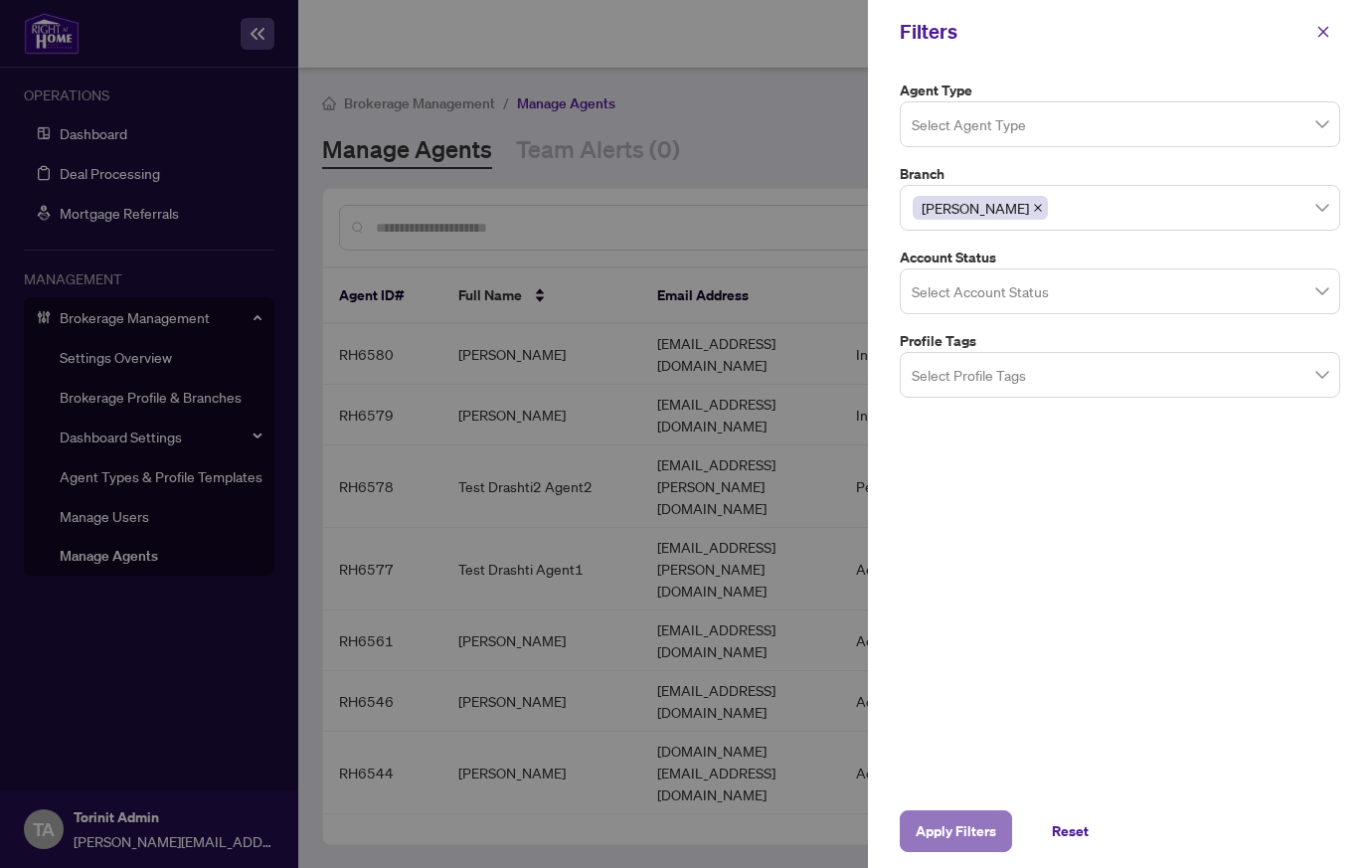 click on "Apply Filters" at bounding box center (955, 831) 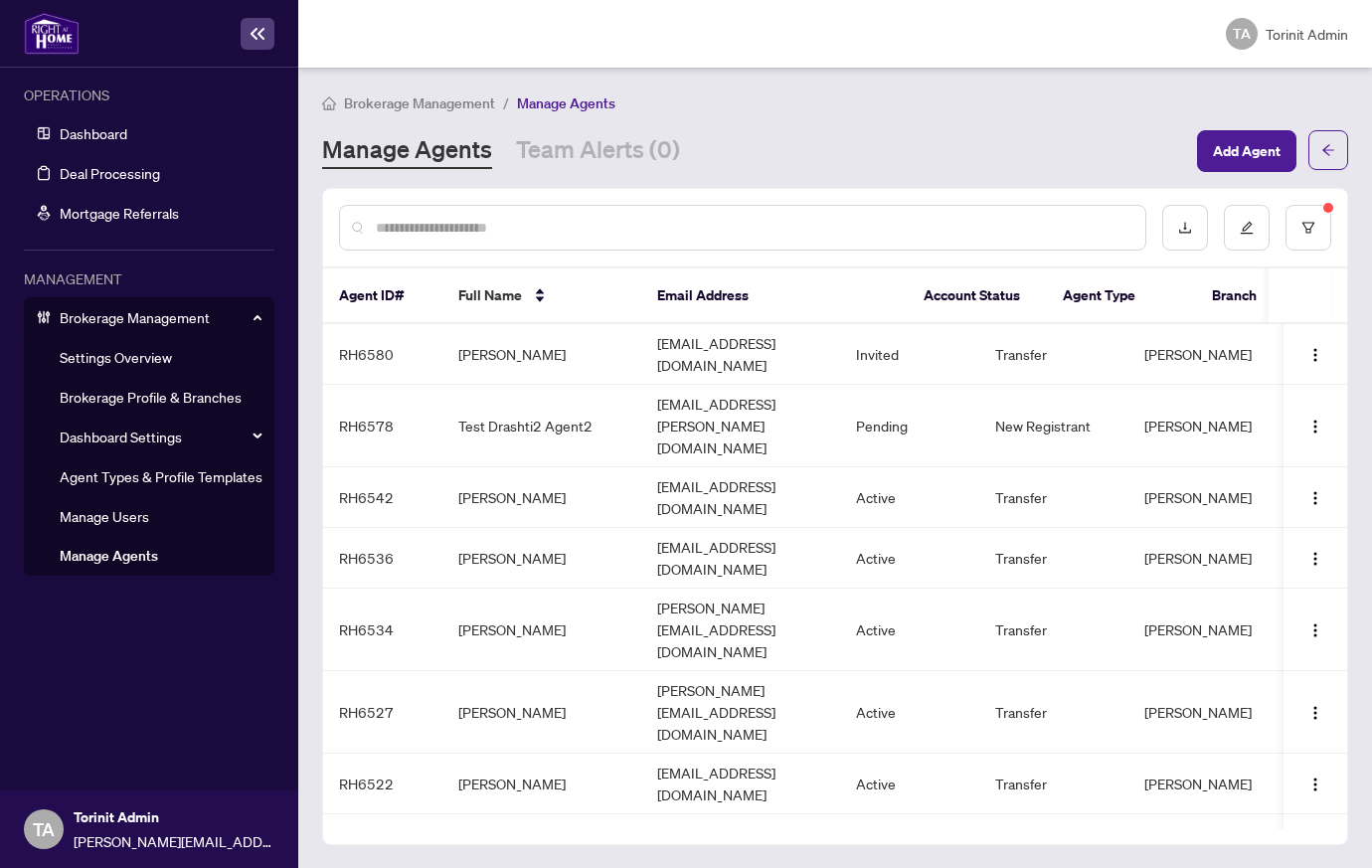 scroll, scrollTop: 0, scrollLeft: 129, axis: horizontal 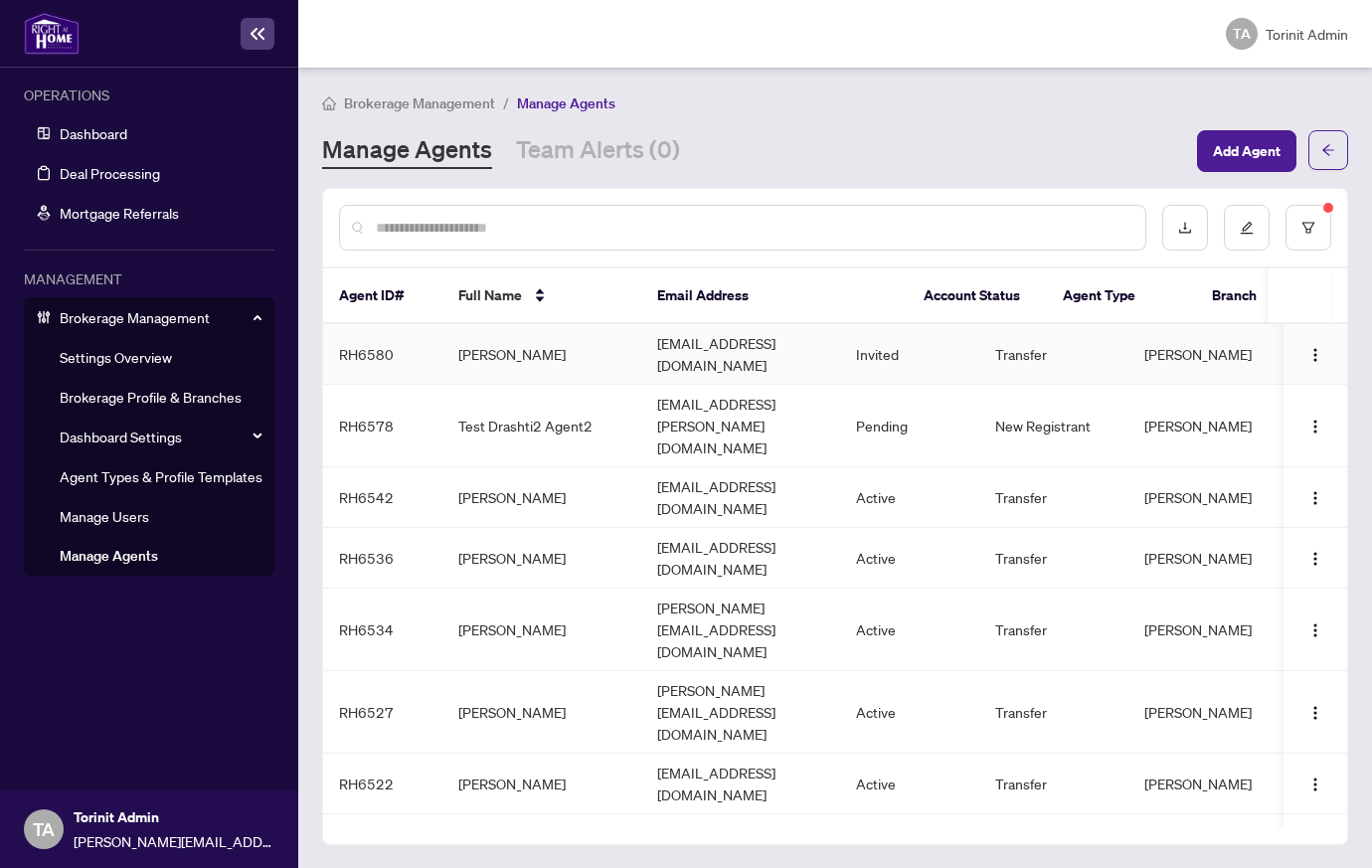 click on "[PERSON_NAME]" at bounding box center (542, 354) 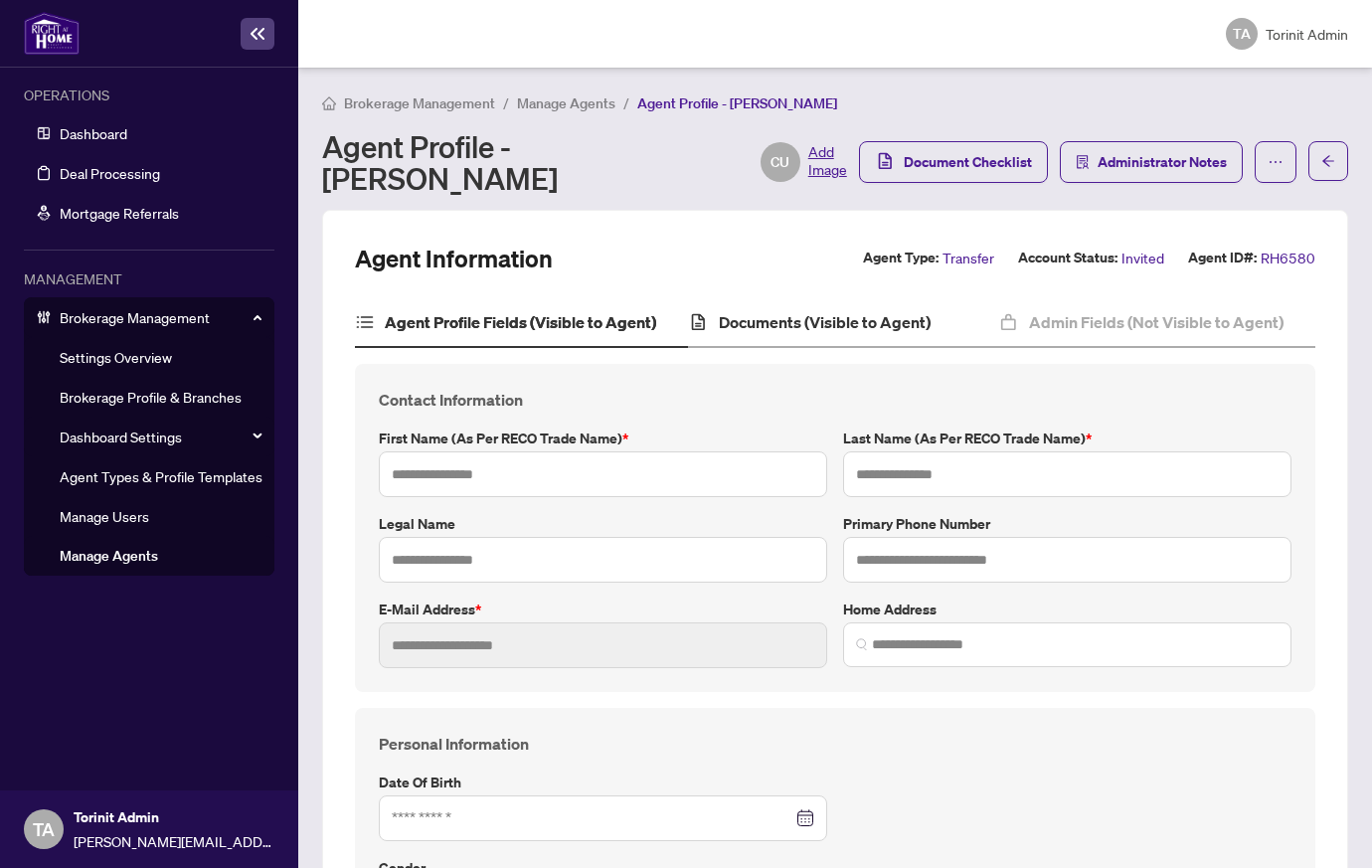 type on "*****" 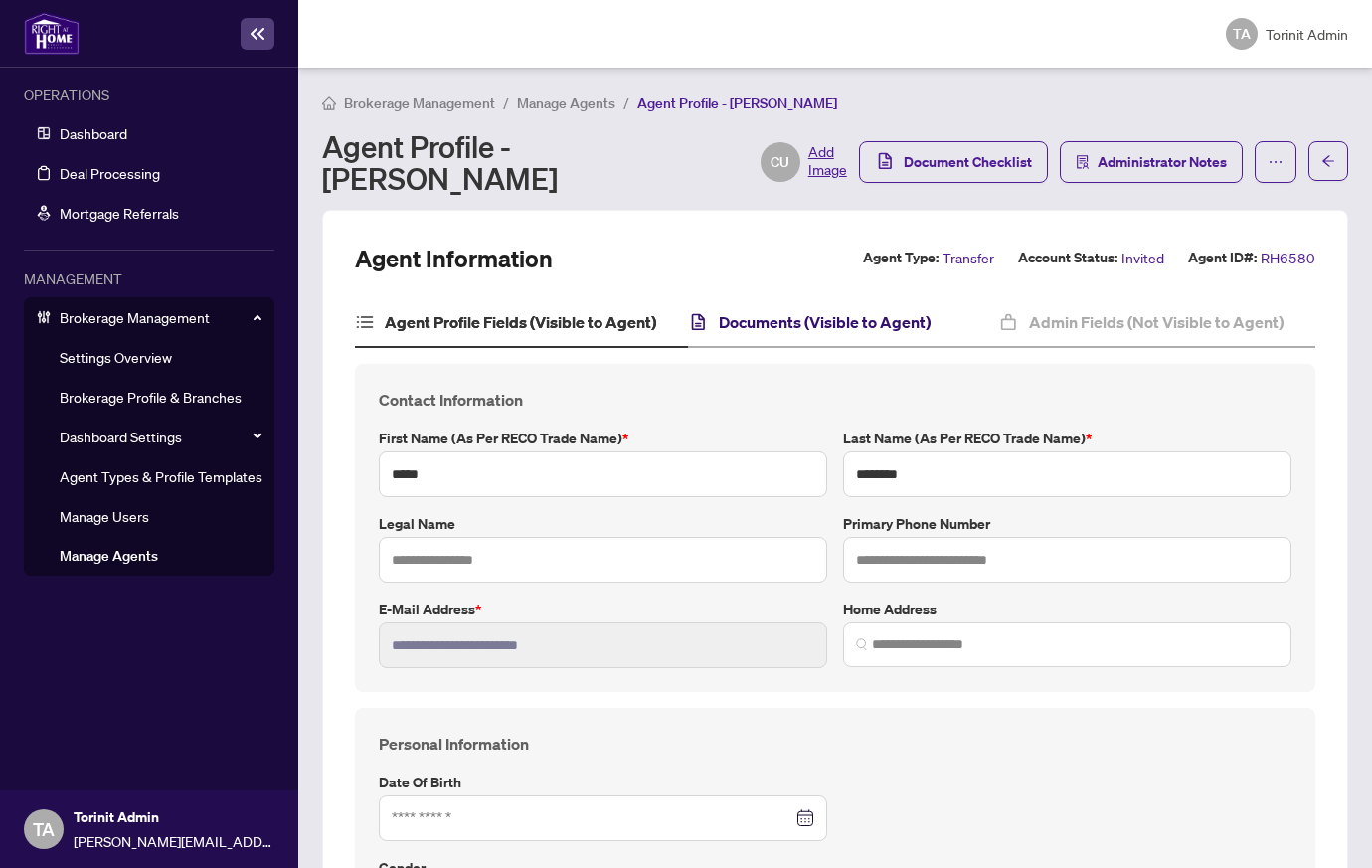 click on "Documents (Visible to Agent)" at bounding box center (824, 322) 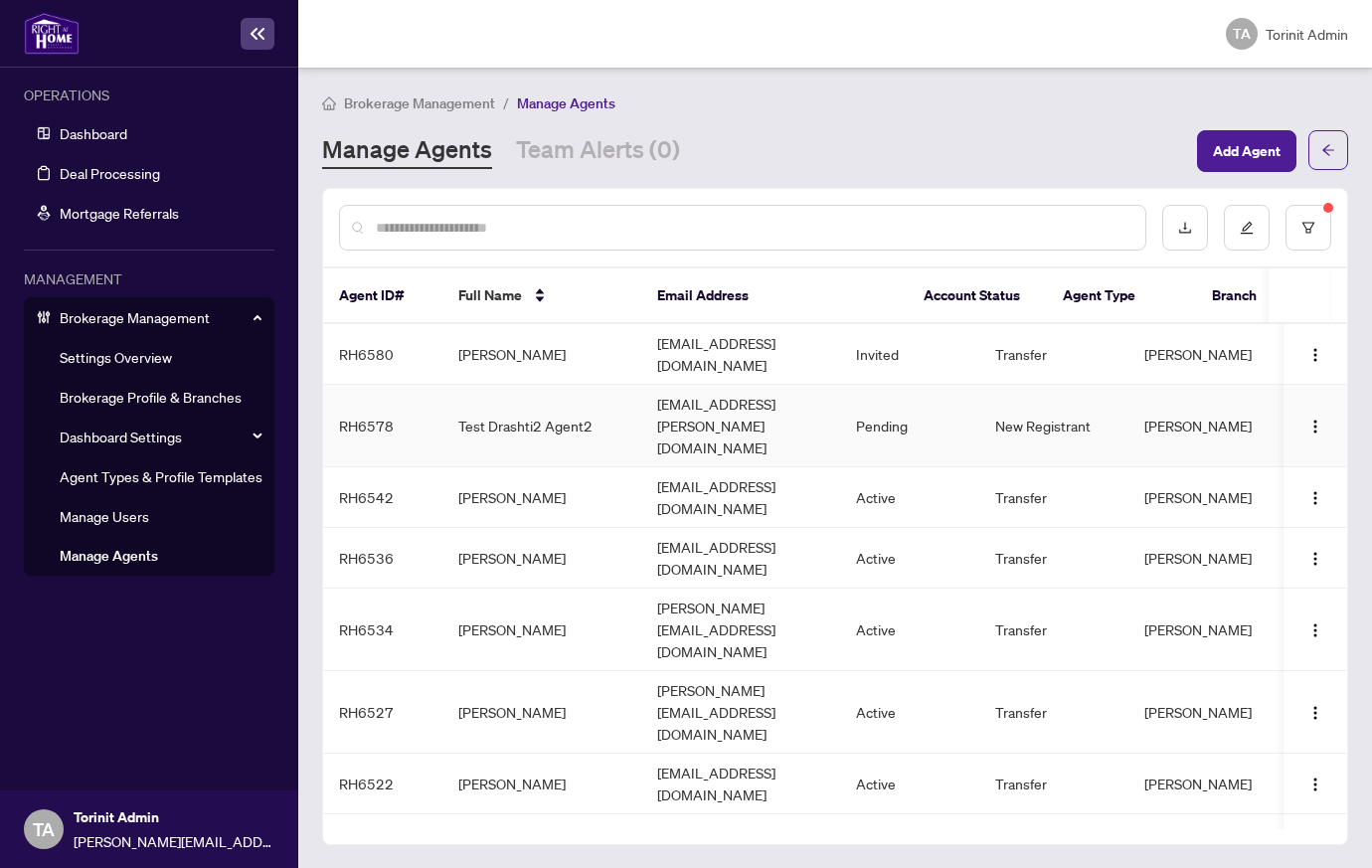 click on "[EMAIL_ADDRESS][PERSON_NAME][DOMAIN_NAME]" at bounding box center (741, 426) 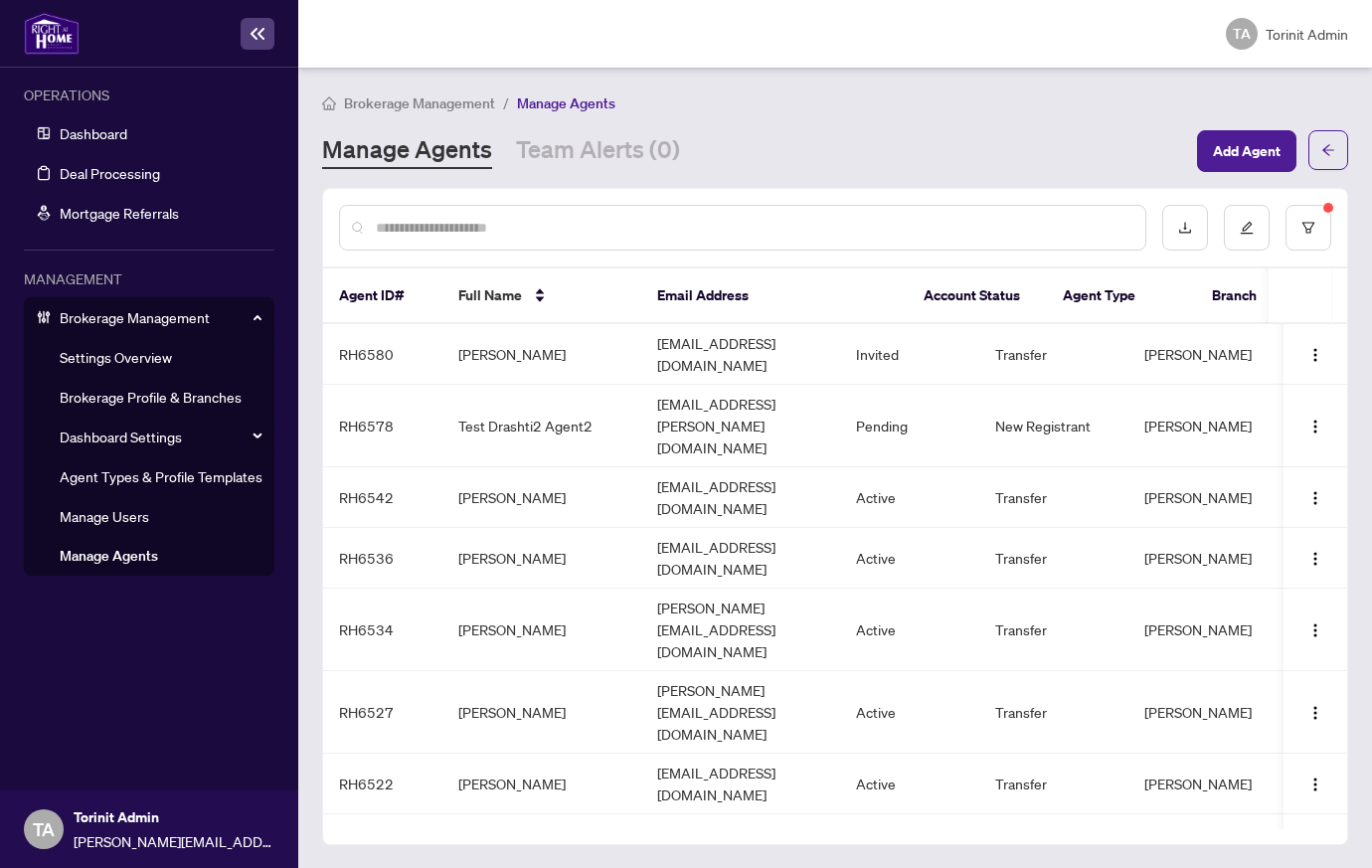 click on "[EMAIL_ADDRESS][DOMAIN_NAME]" at bounding box center (741, 497) 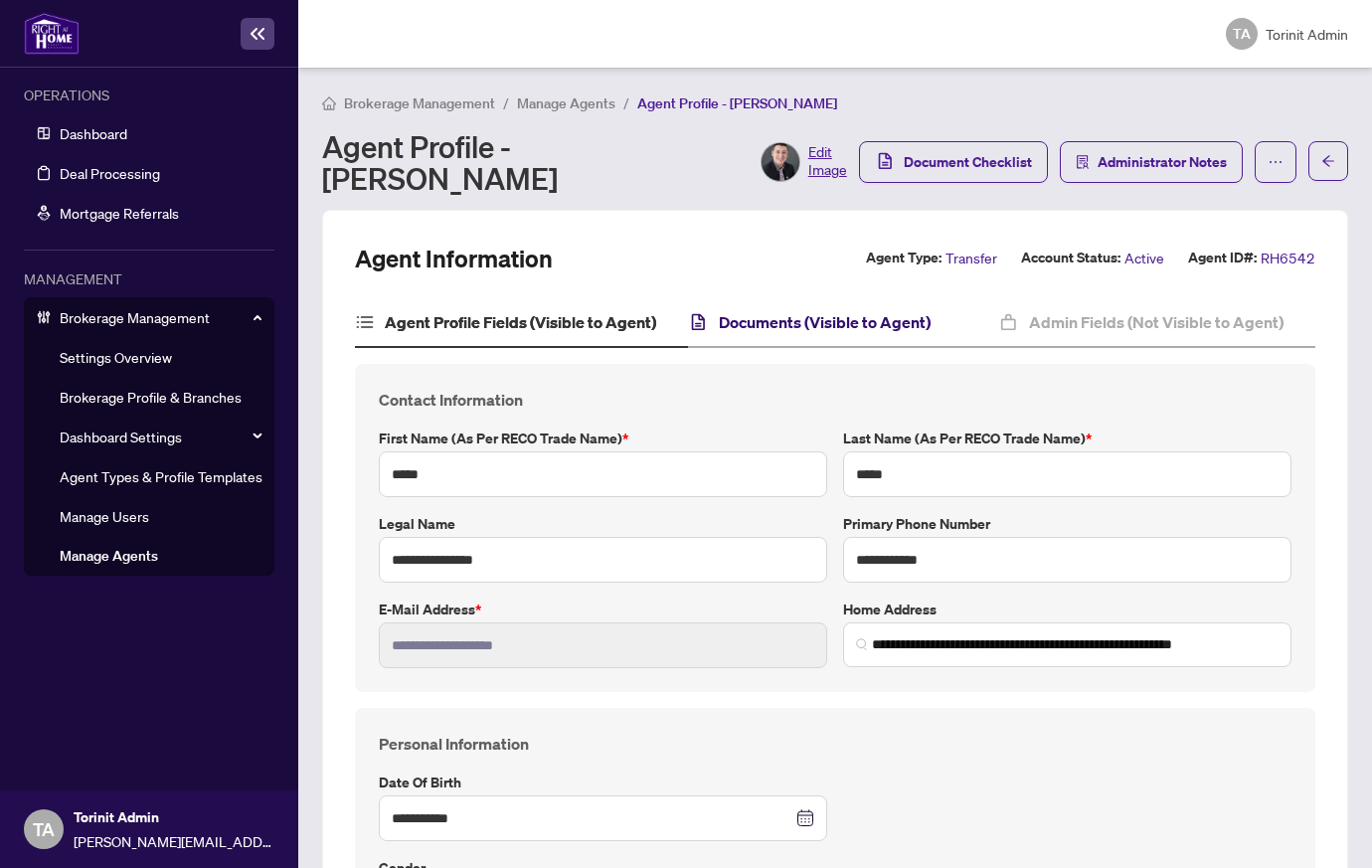 click on "Documents (Visible to Agent)" at bounding box center (824, 322) 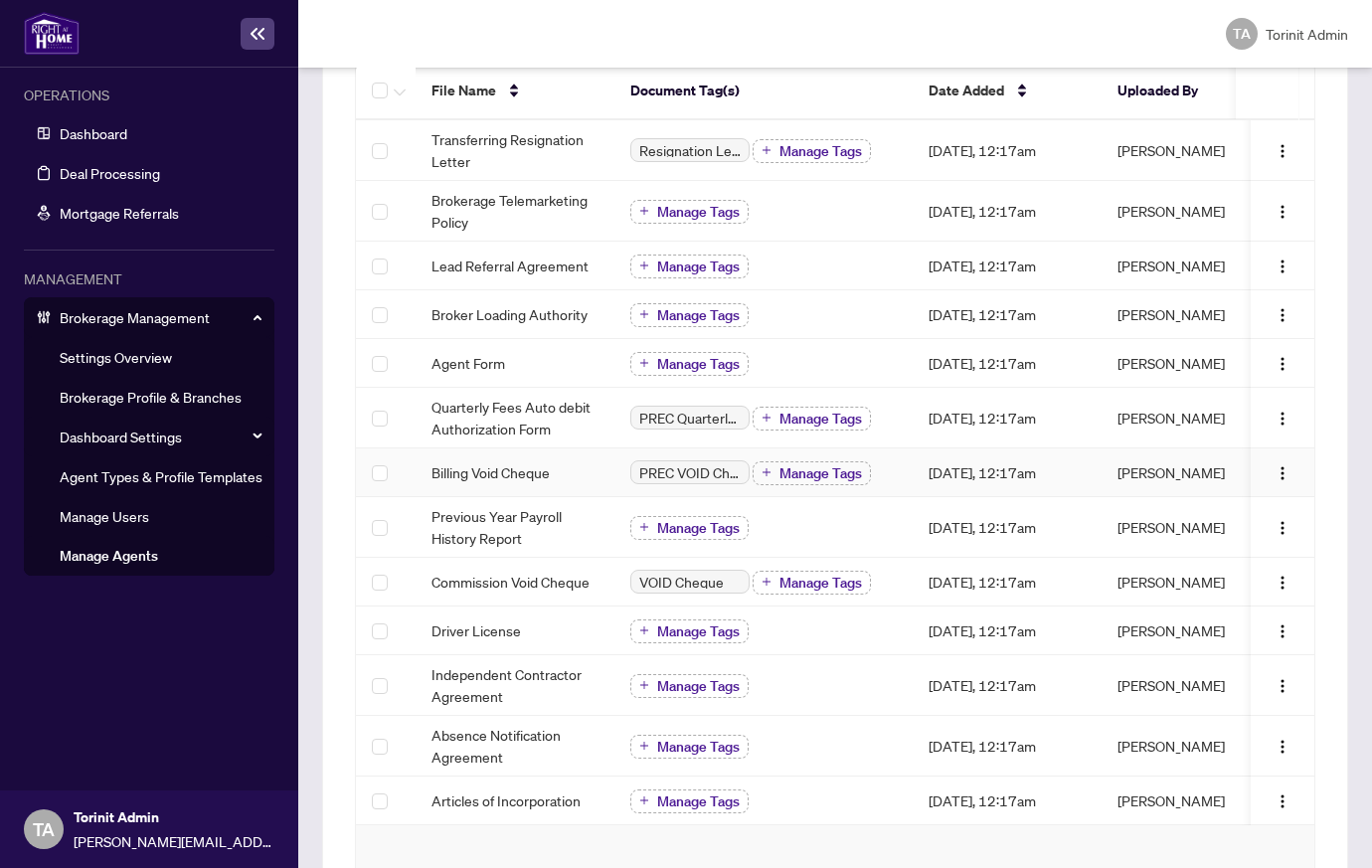 scroll, scrollTop: 0, scrollLeft: 0, axis: both 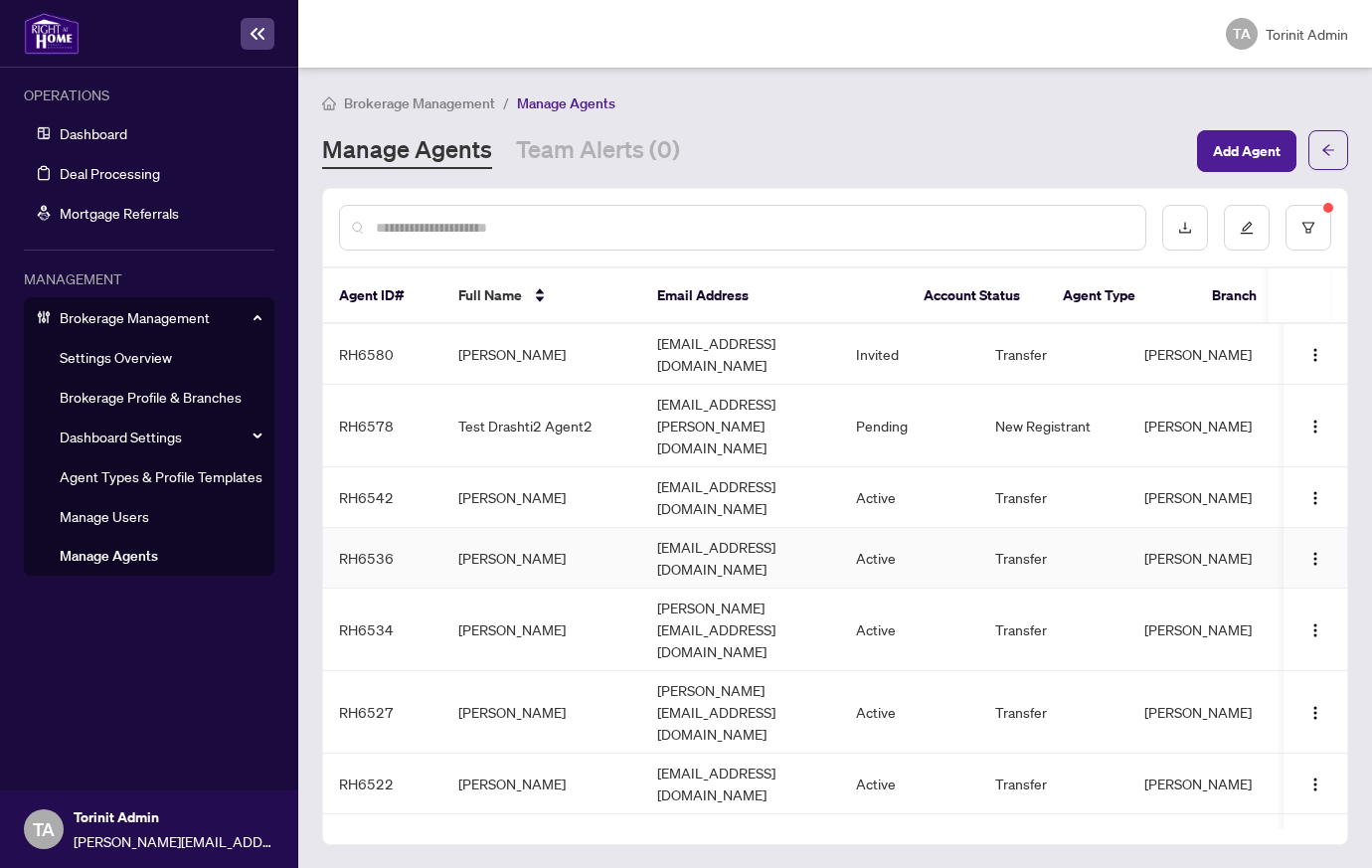 click on "[EMAIL_ADDRESS][DOMAIN_NAME]" at bounding box center [741, 558] 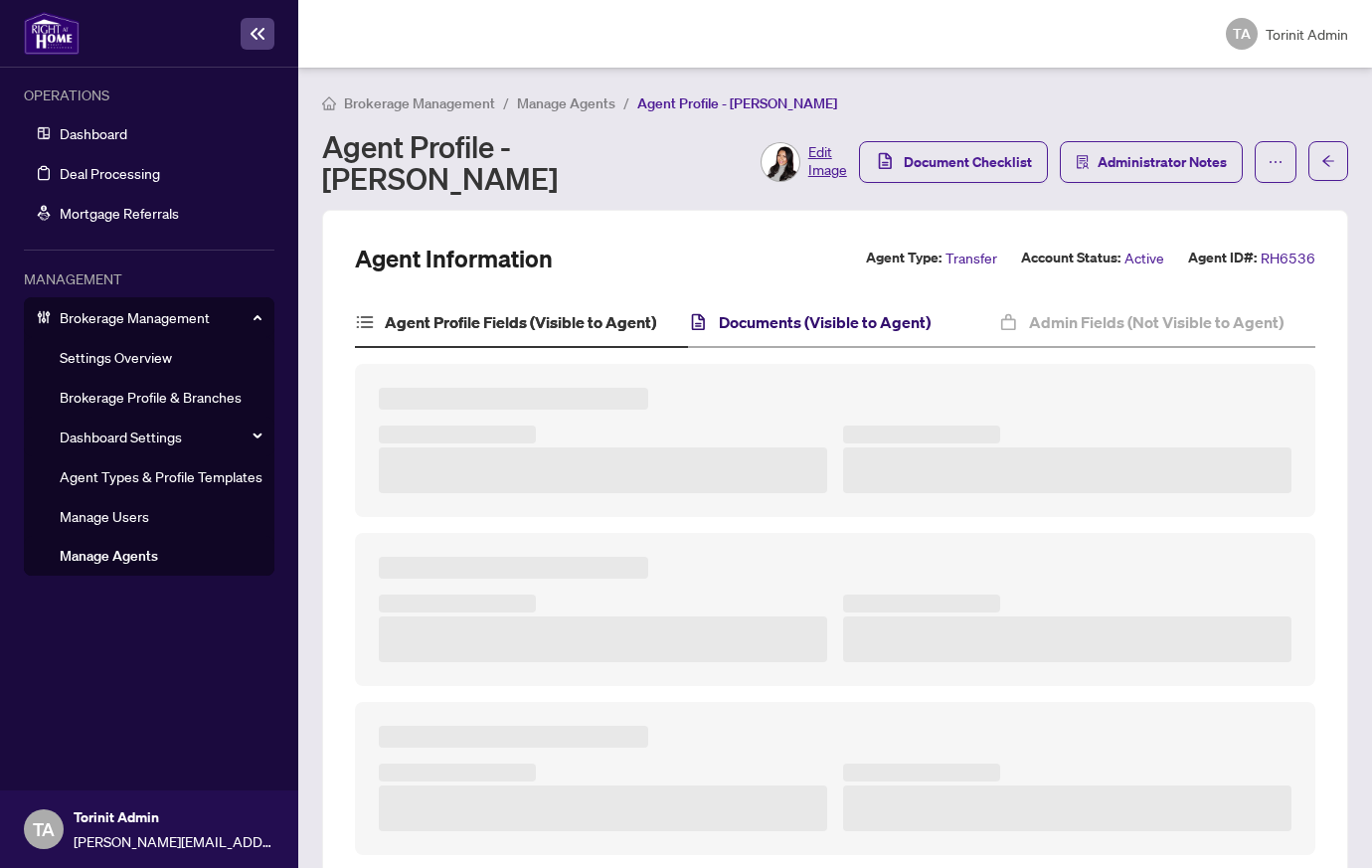 click on "Documents (Visible to Agent)" at bounding box center (824, 322) 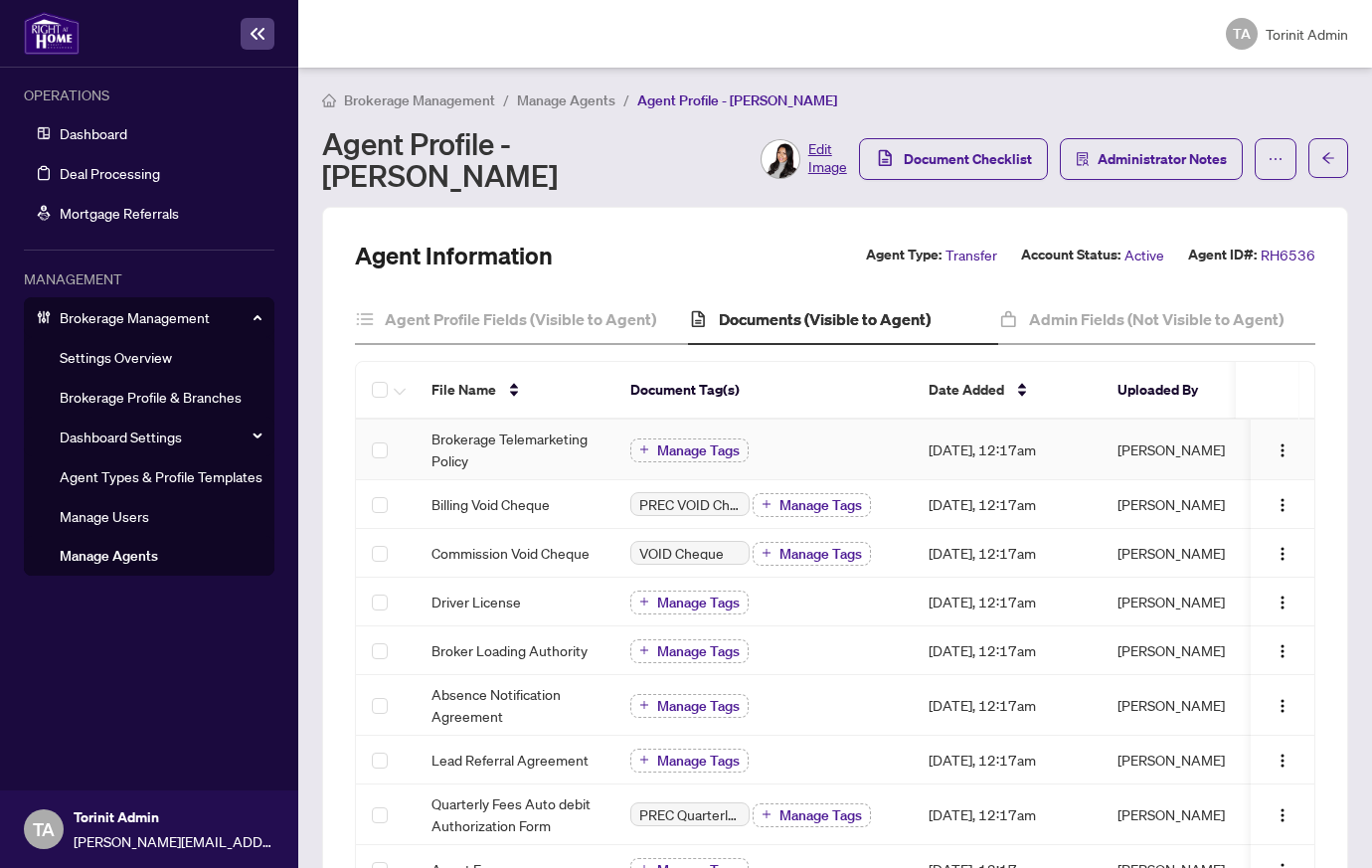 scroll, scrollTop: 0, scrollLeft: 0, axis: both 